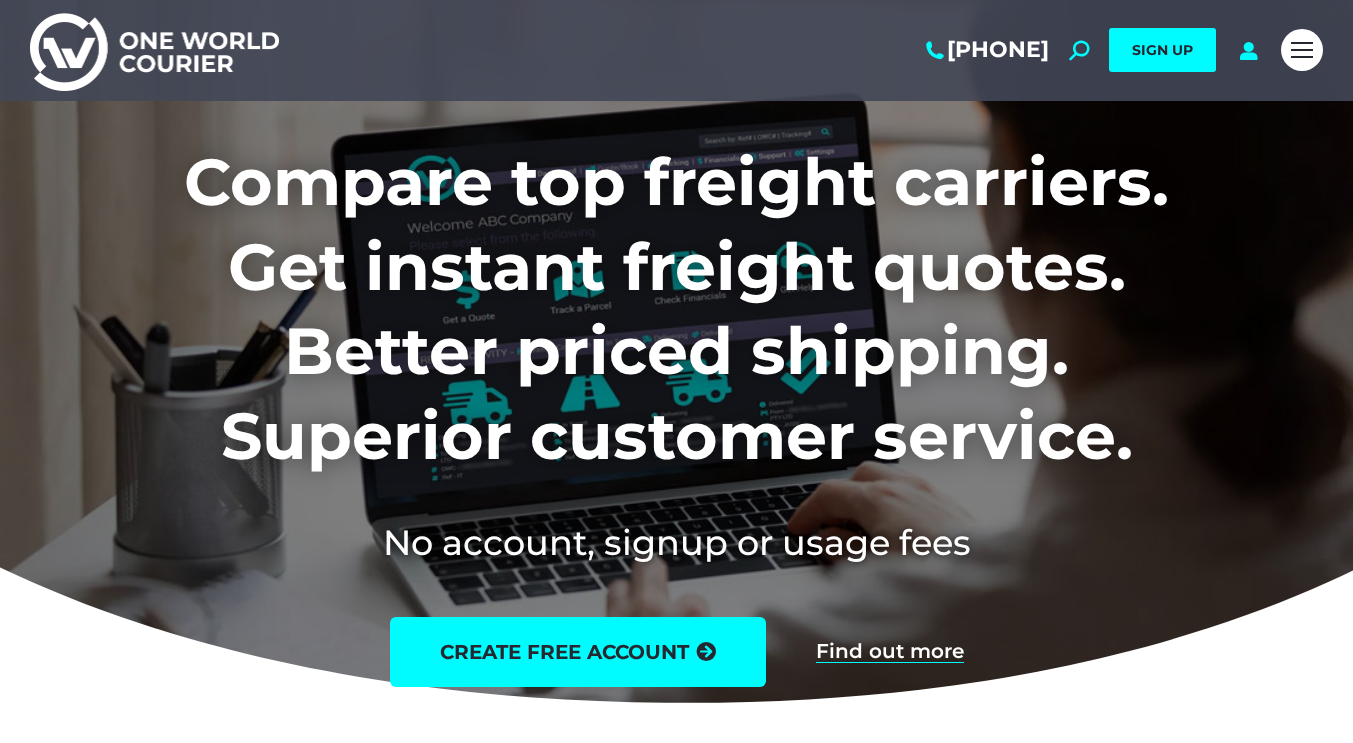 scroll, scrollTop: 0, scrollLeft: 0, axis: both 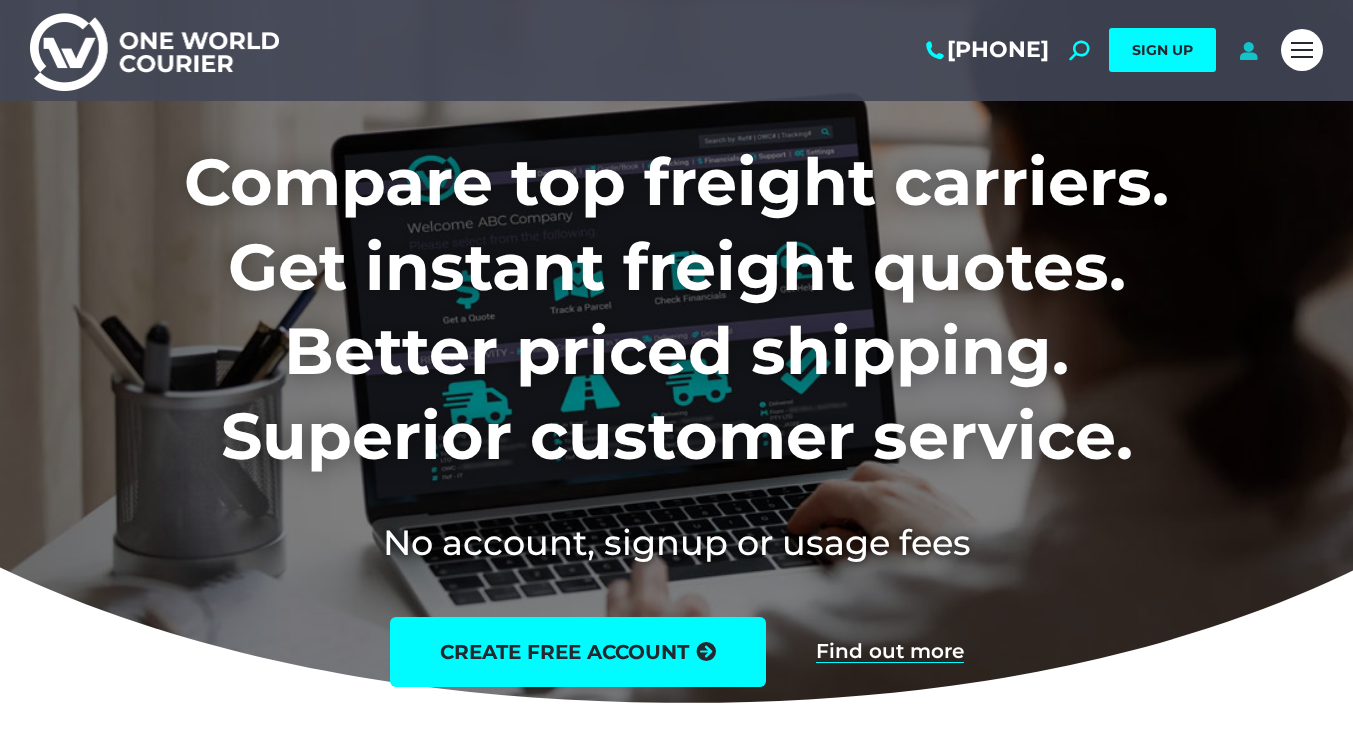 click at bounding box center [1248, 50] 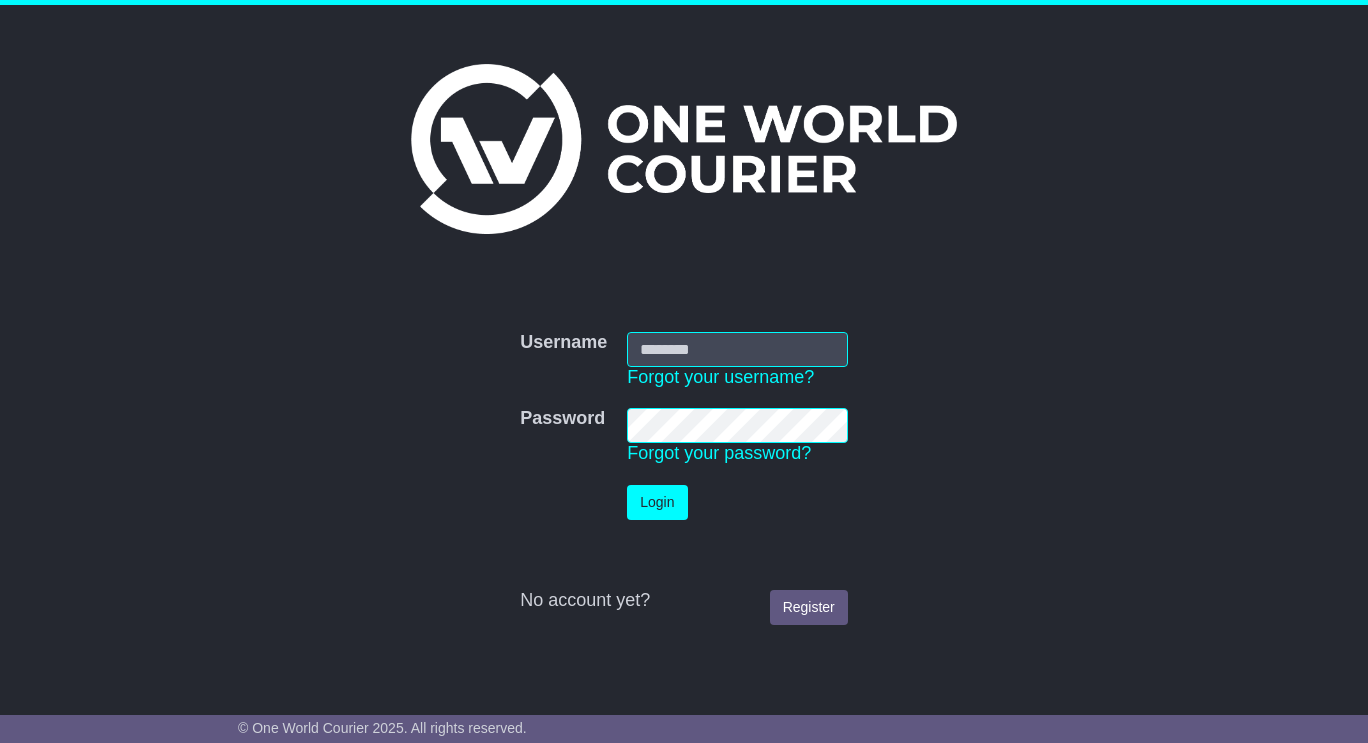 scroll, scrollTop: 0, scrollLeft: 0, axis: both 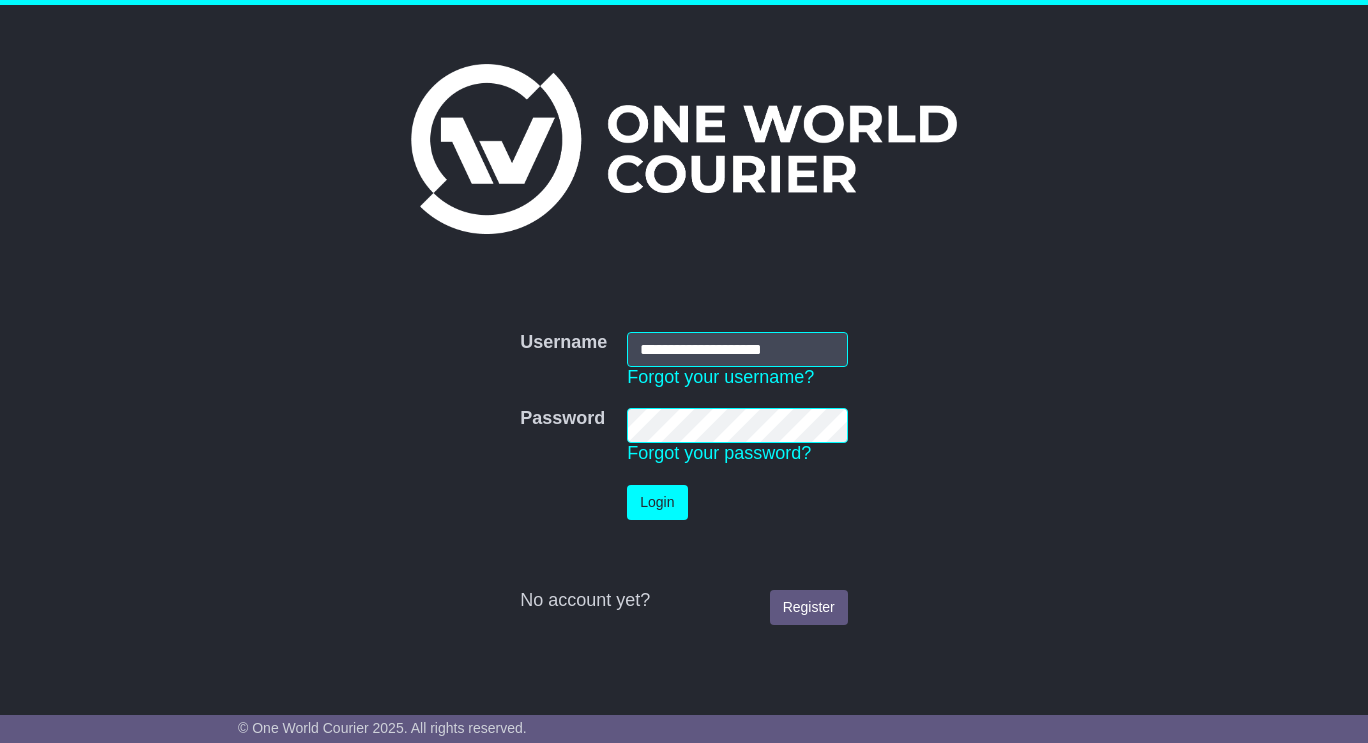 type on "**********" 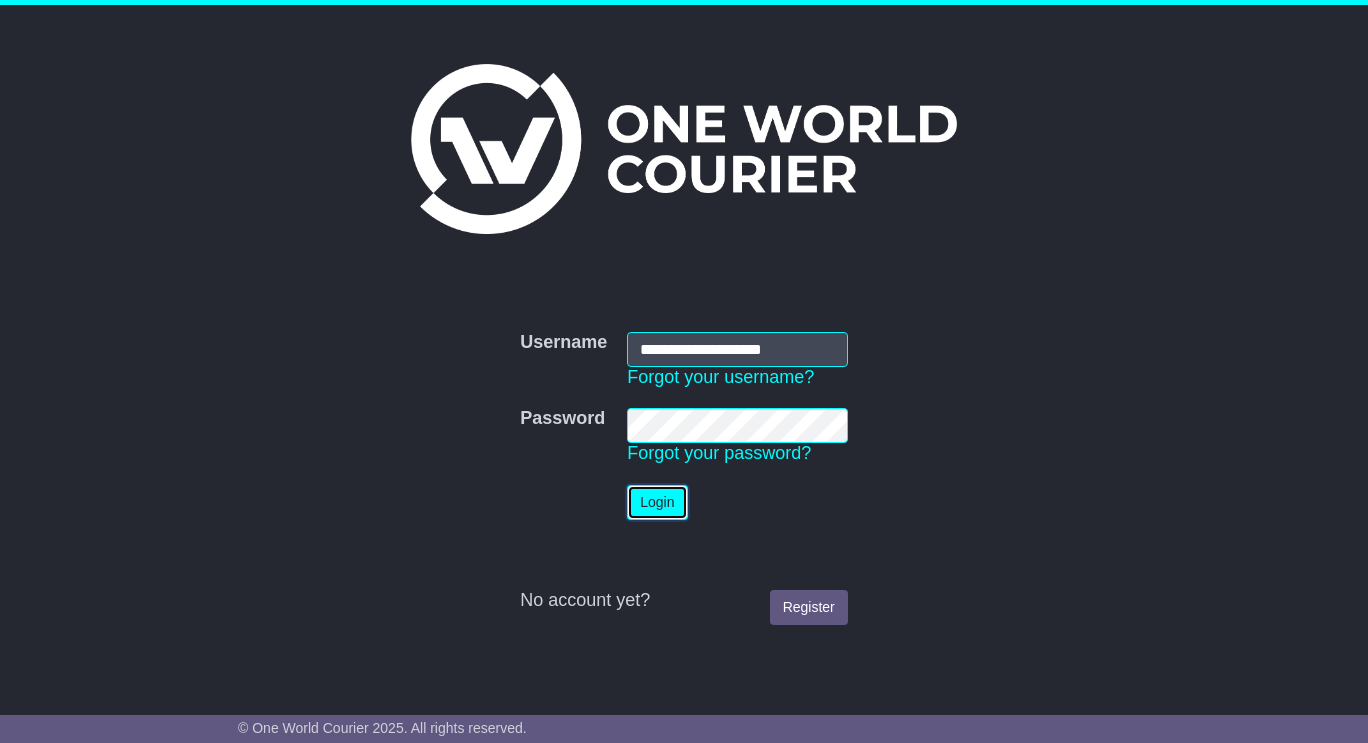 click on "Login" at bounding box center [657, 502] 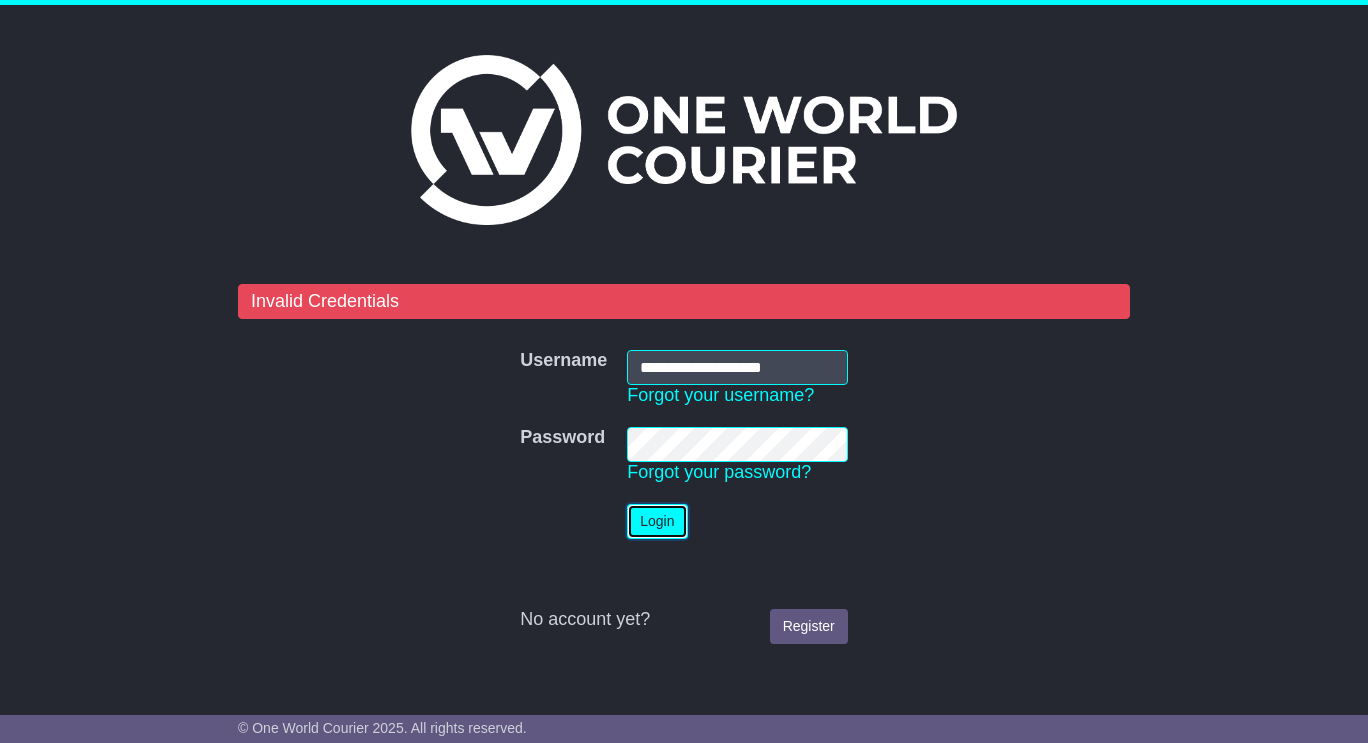 click on "Login" at bounding box center (657, 521) 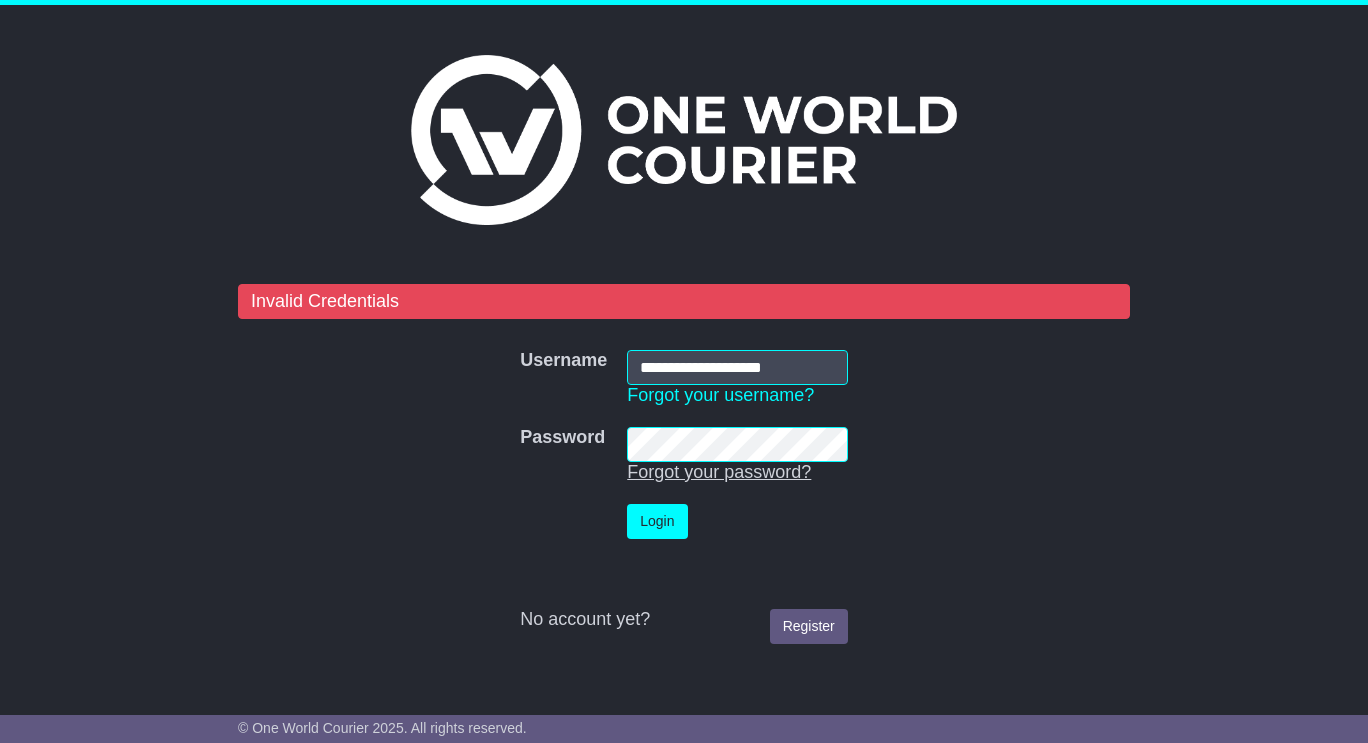 click on "Login" at bounding box center [657, 521] 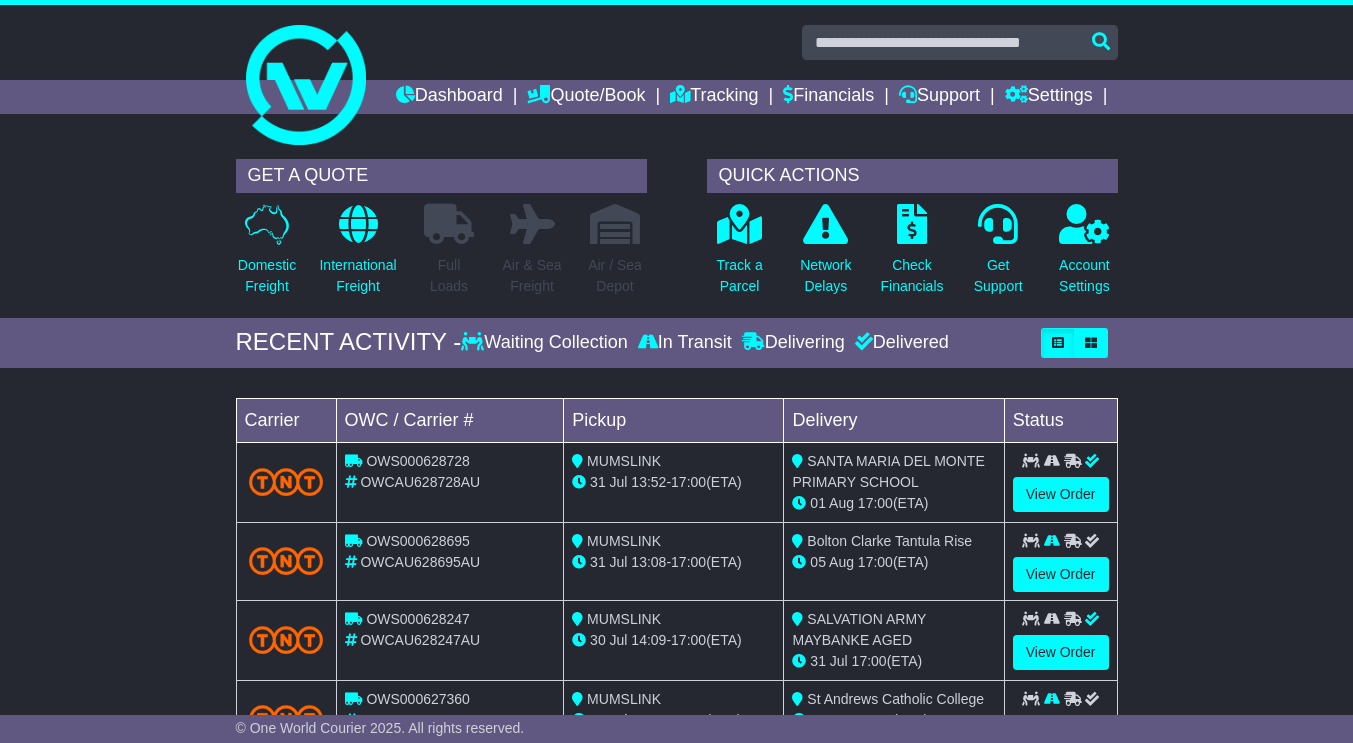 scroll, scrollTop: 0, scrollLeft: 0, axis: both 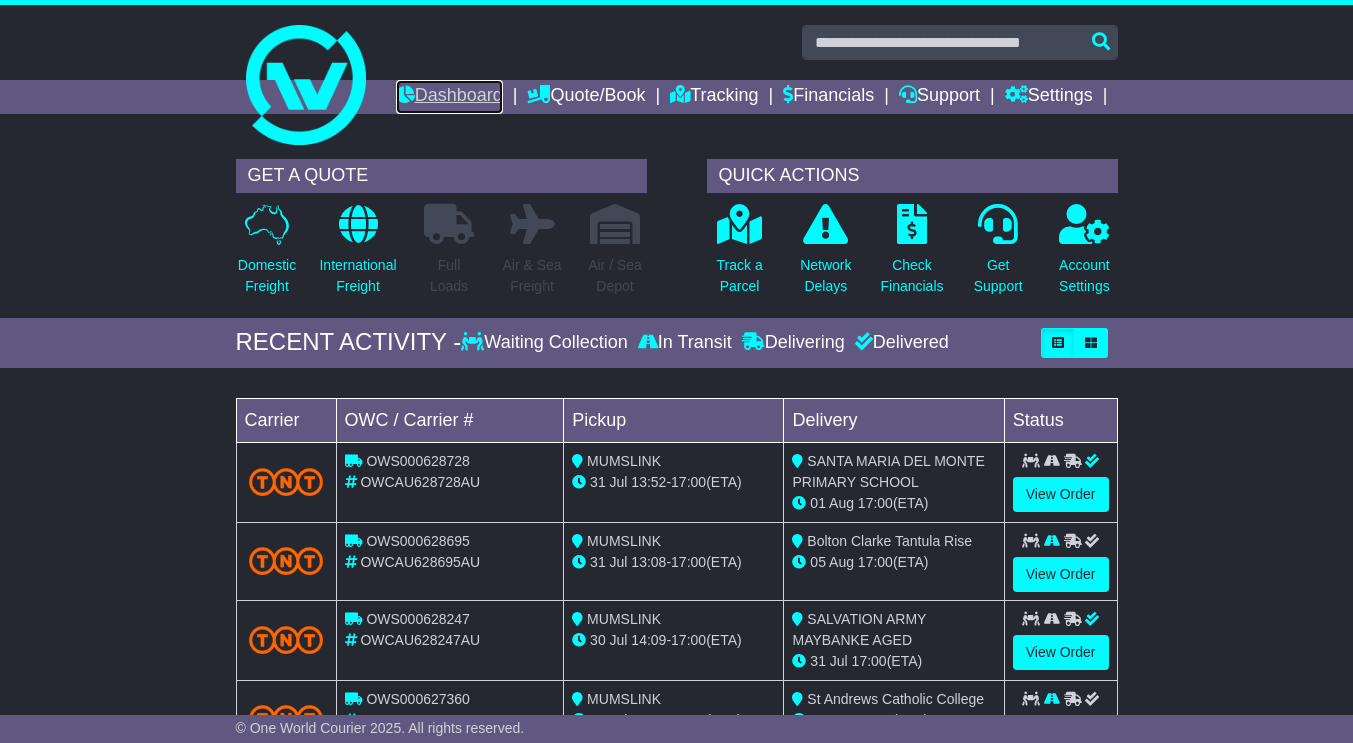 click on "Dashboard" at bounding box center (449, 97) 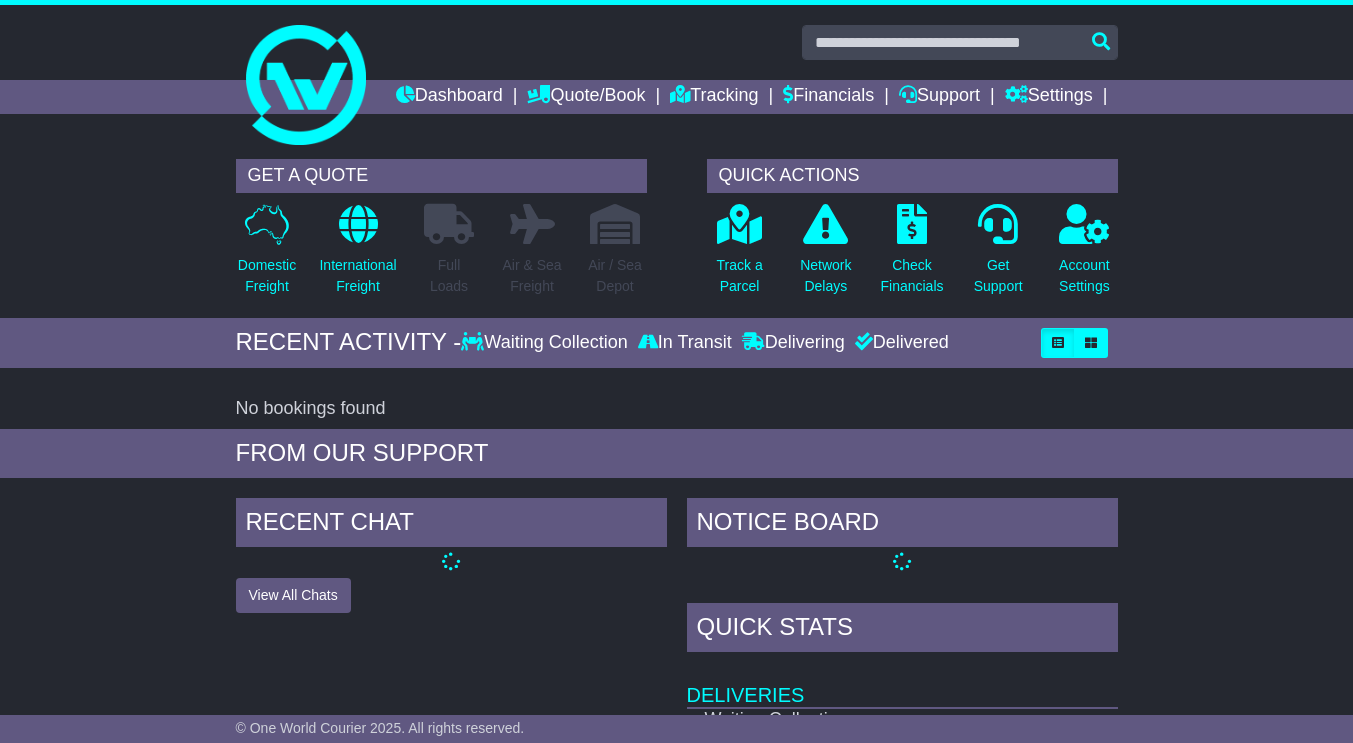scroll, scrollTop: 0, scrollLeft: 0, axis: both 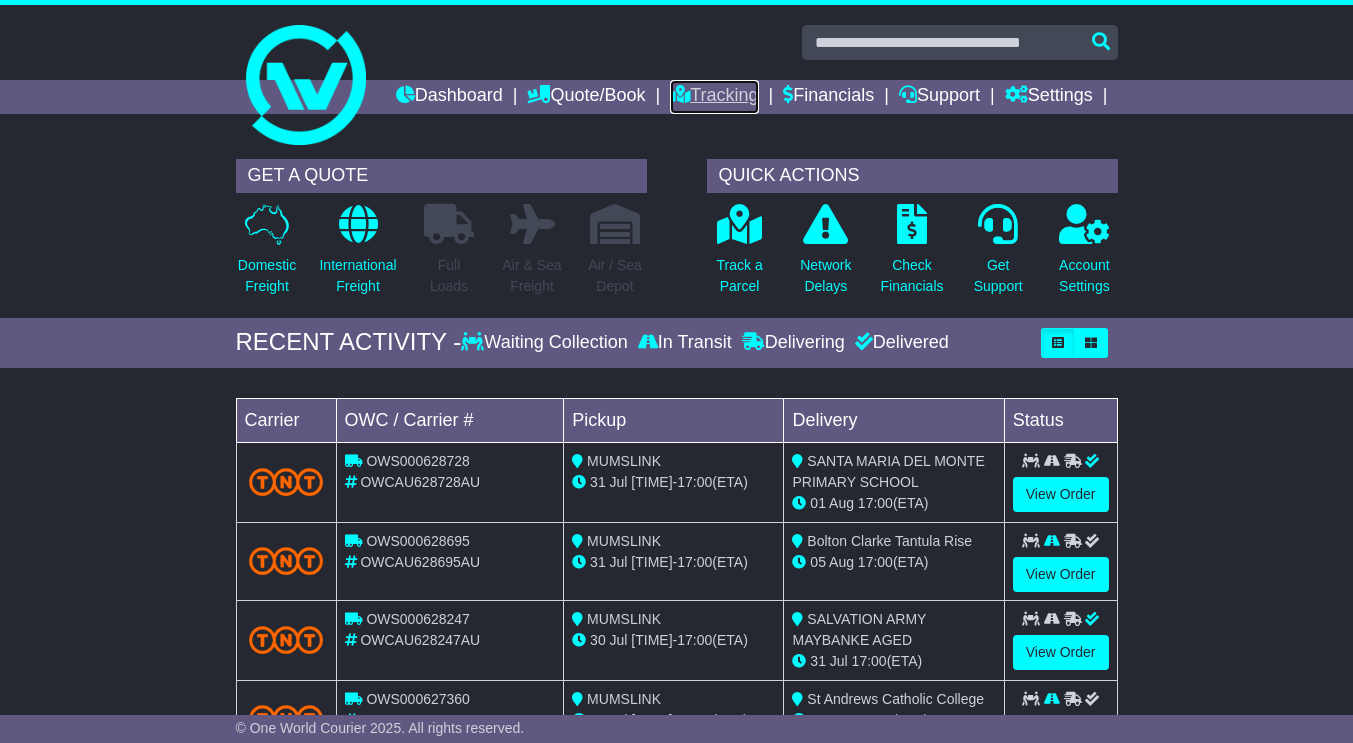 click on "Tracking" at bounding box center [714, 97] 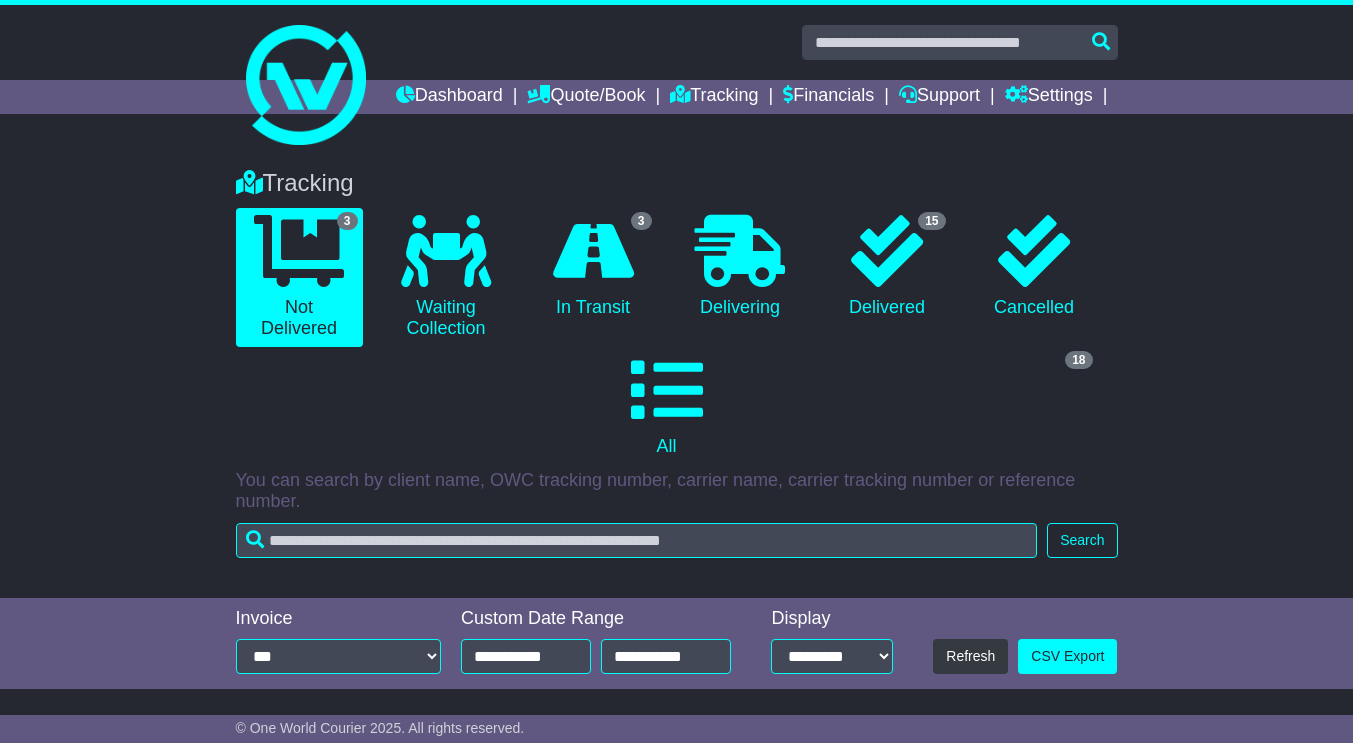 scroll, scrollTop: 0, scrollLeft: 0, axis: both 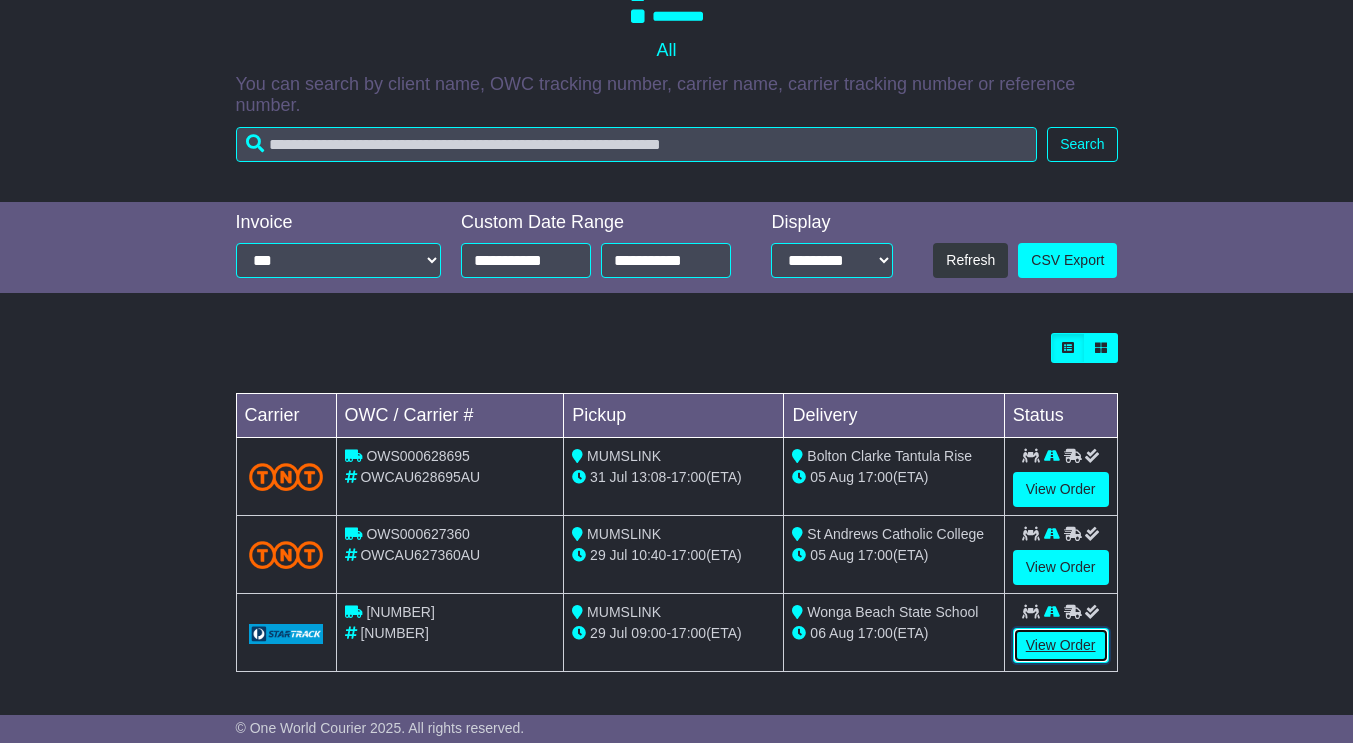 click on "View Order" at bounding box center (1061, 645) 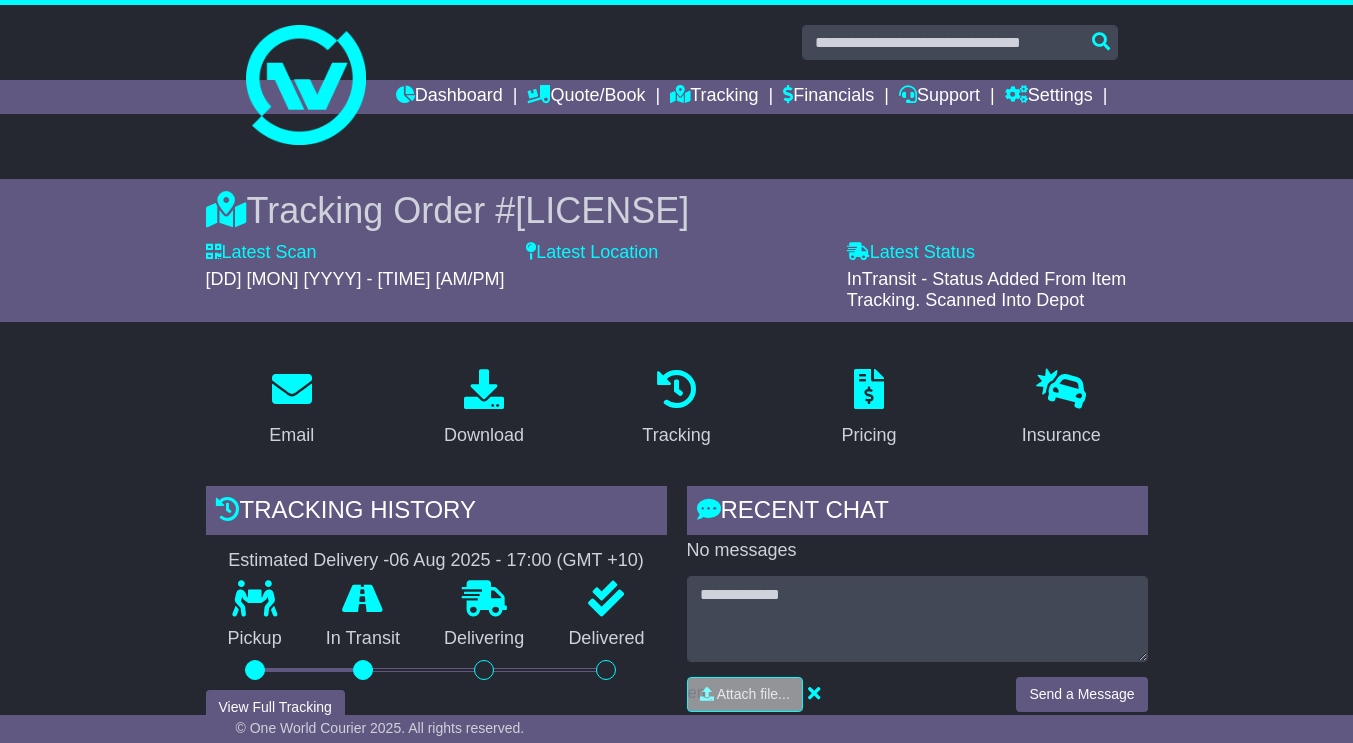 scroll, scrollTop: 0, scrollLeft: 0, axis: both 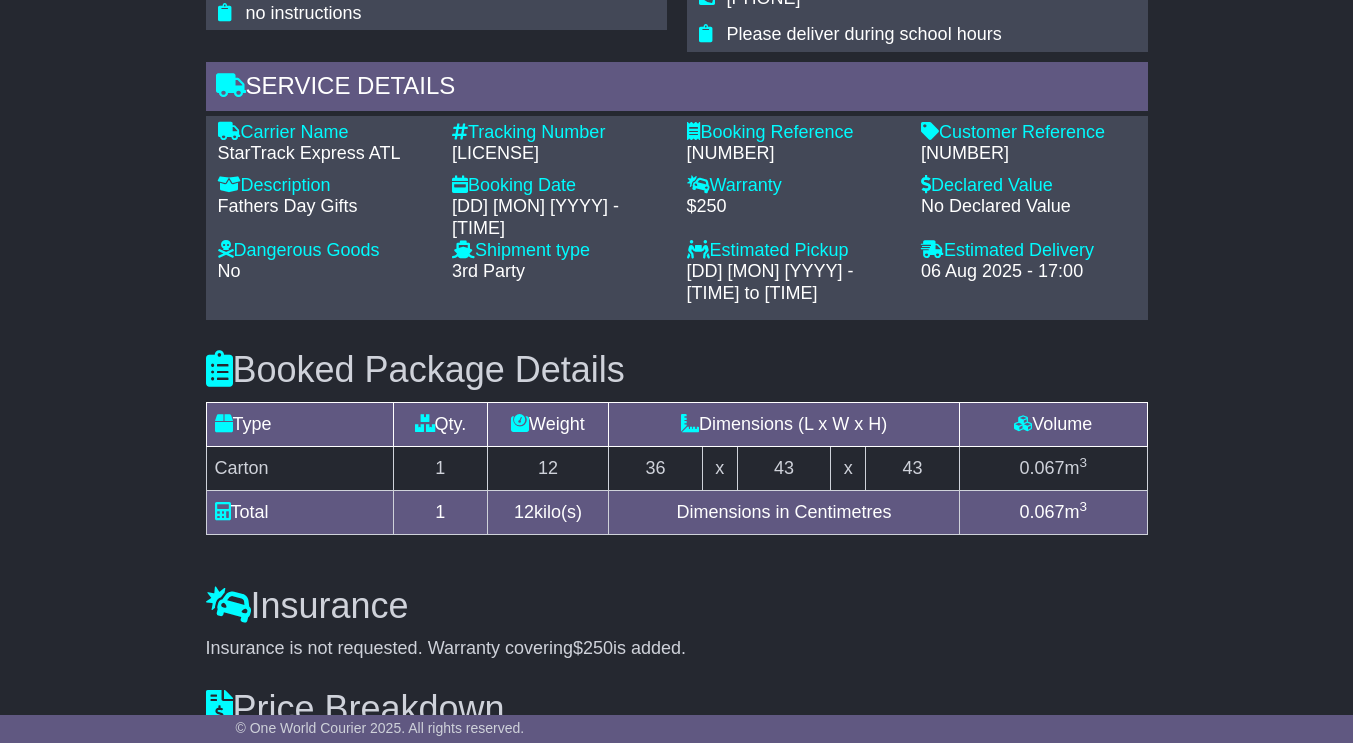 drag, startPoint x: 450, startPoint y: 182, endPoint x: 582, endPoint y: 184, distance: 132.01515 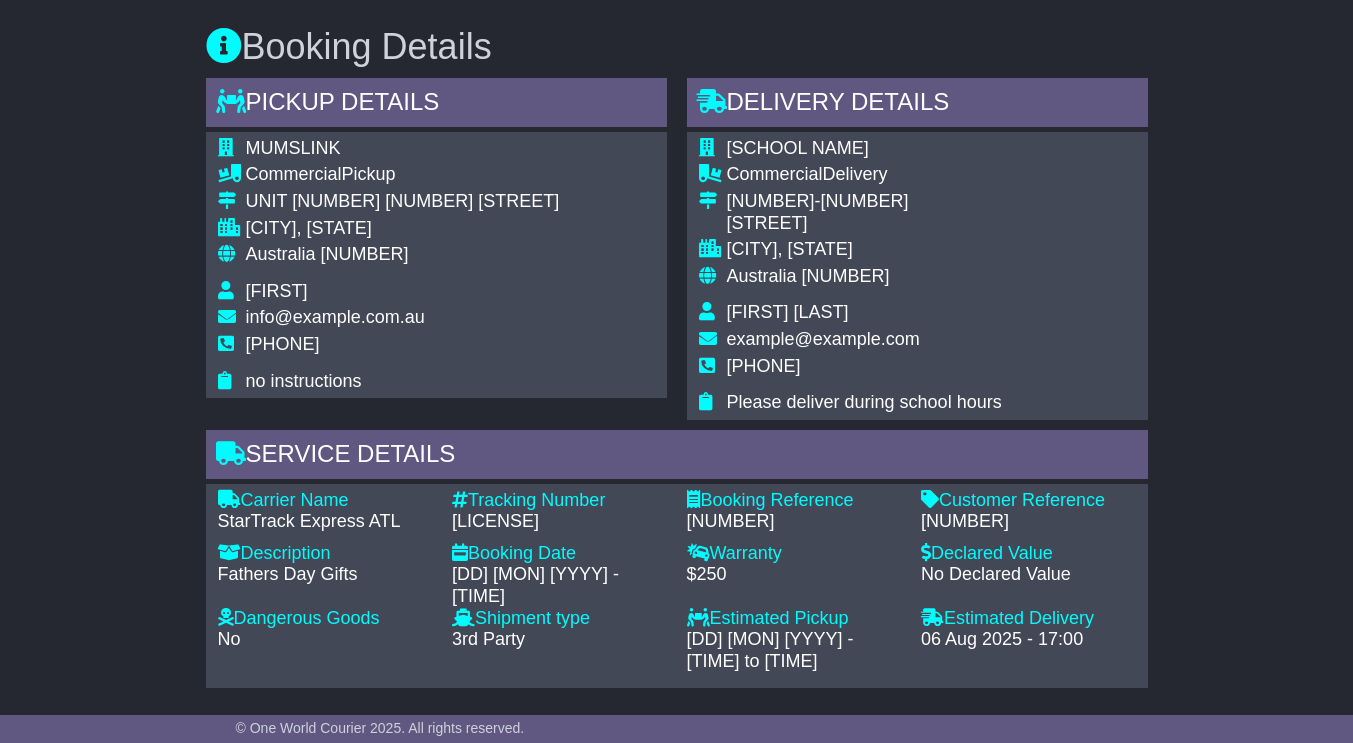 scroll, scrollTop: 893, scrollLeft: 0, axis: vertical 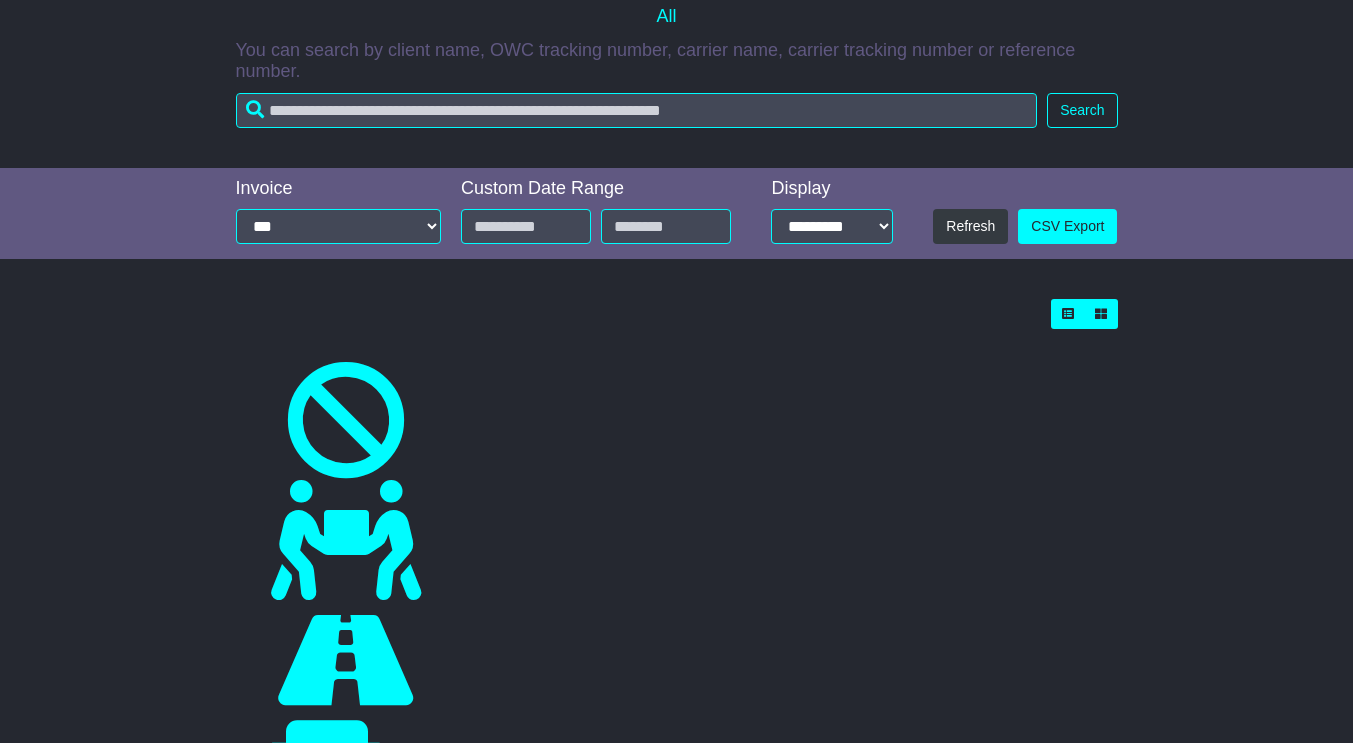 type on "**********" 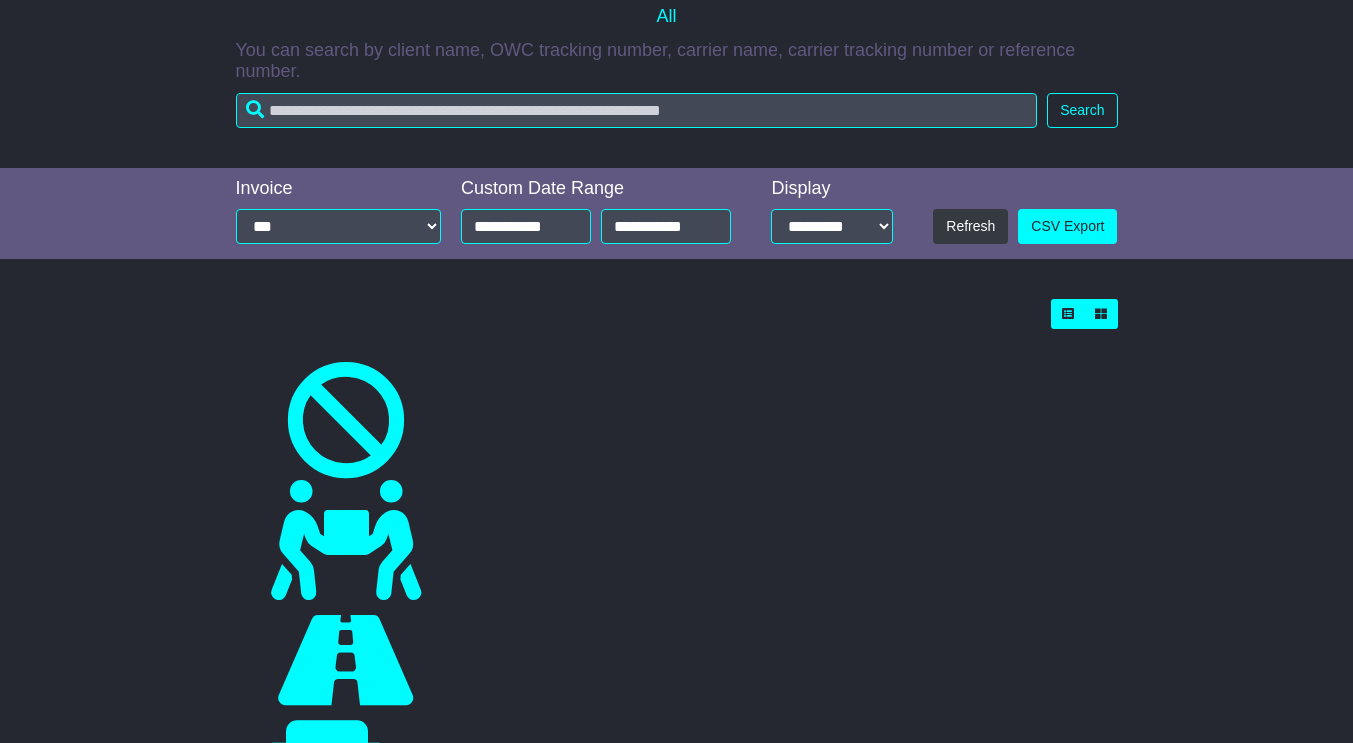 select on "*" 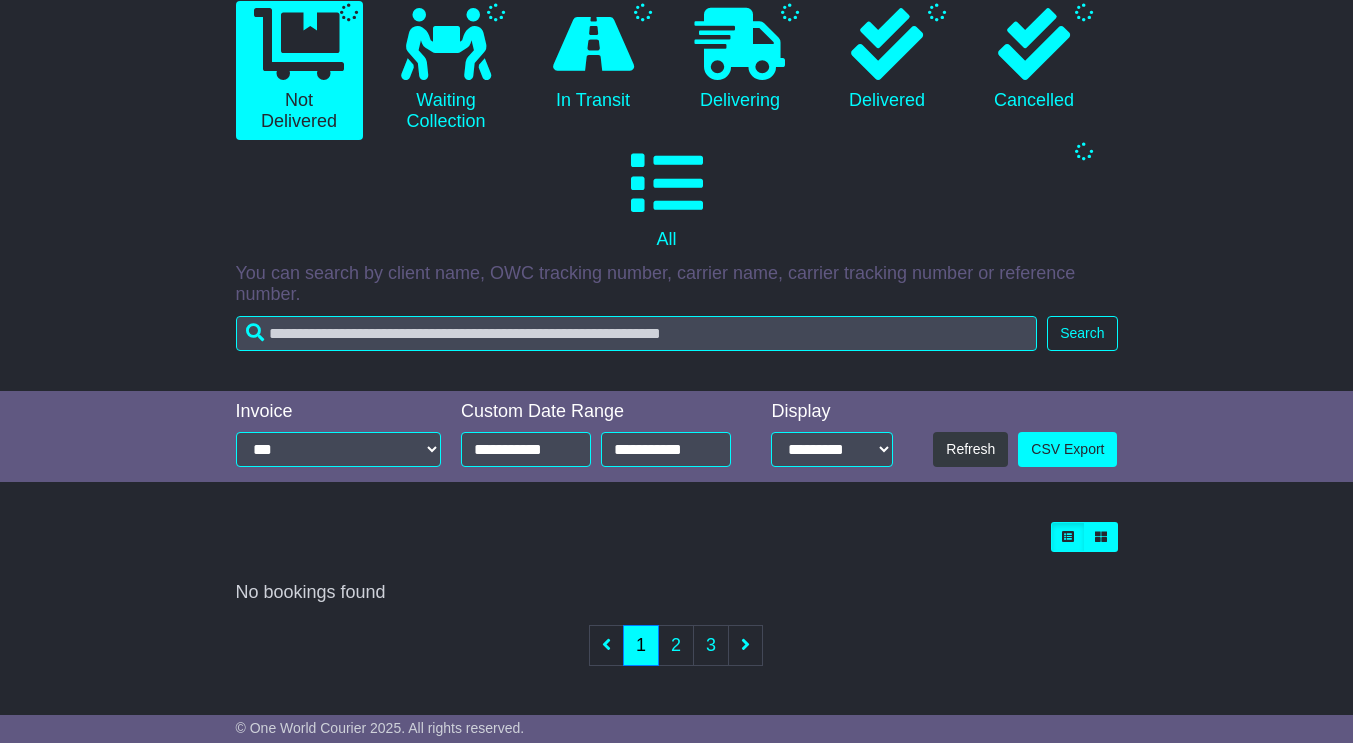 scroll, scrollTop: 239, scrollLeft: 0, axis: vertical 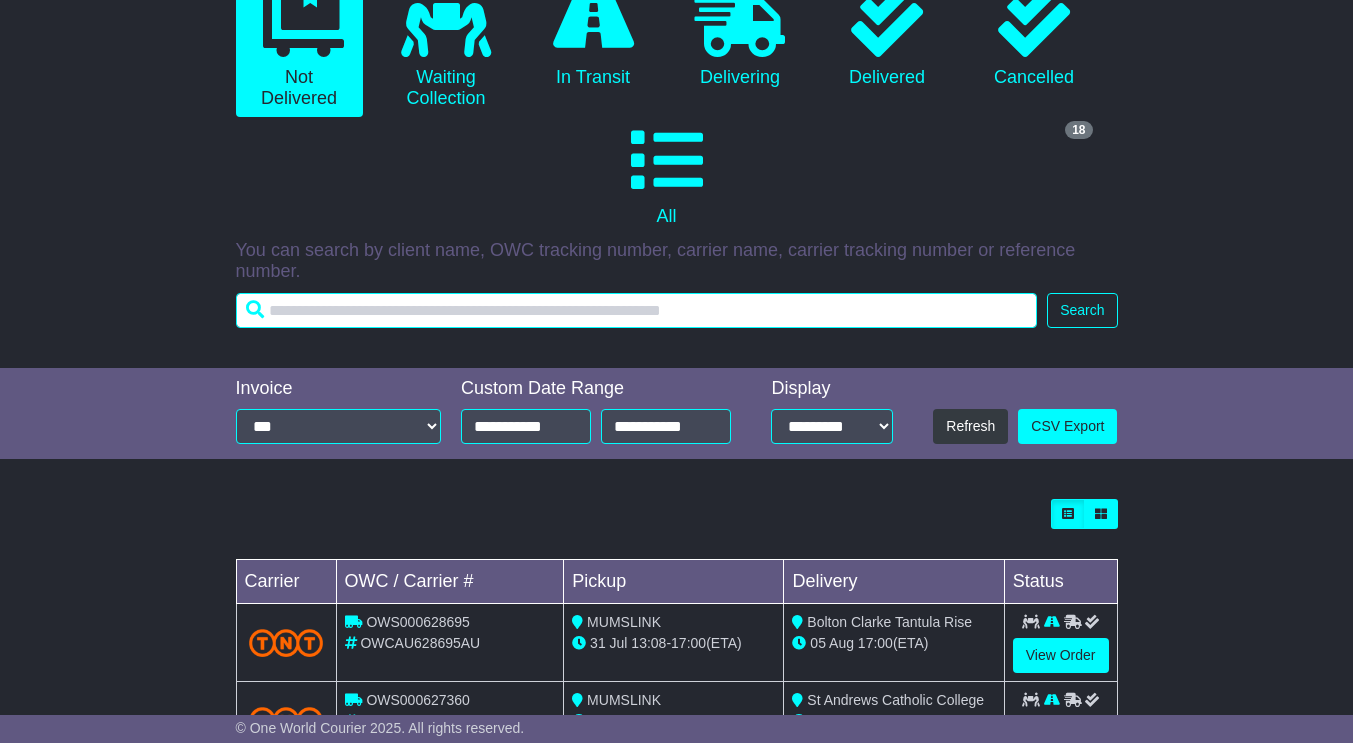 click at bounding box center [637, 310] 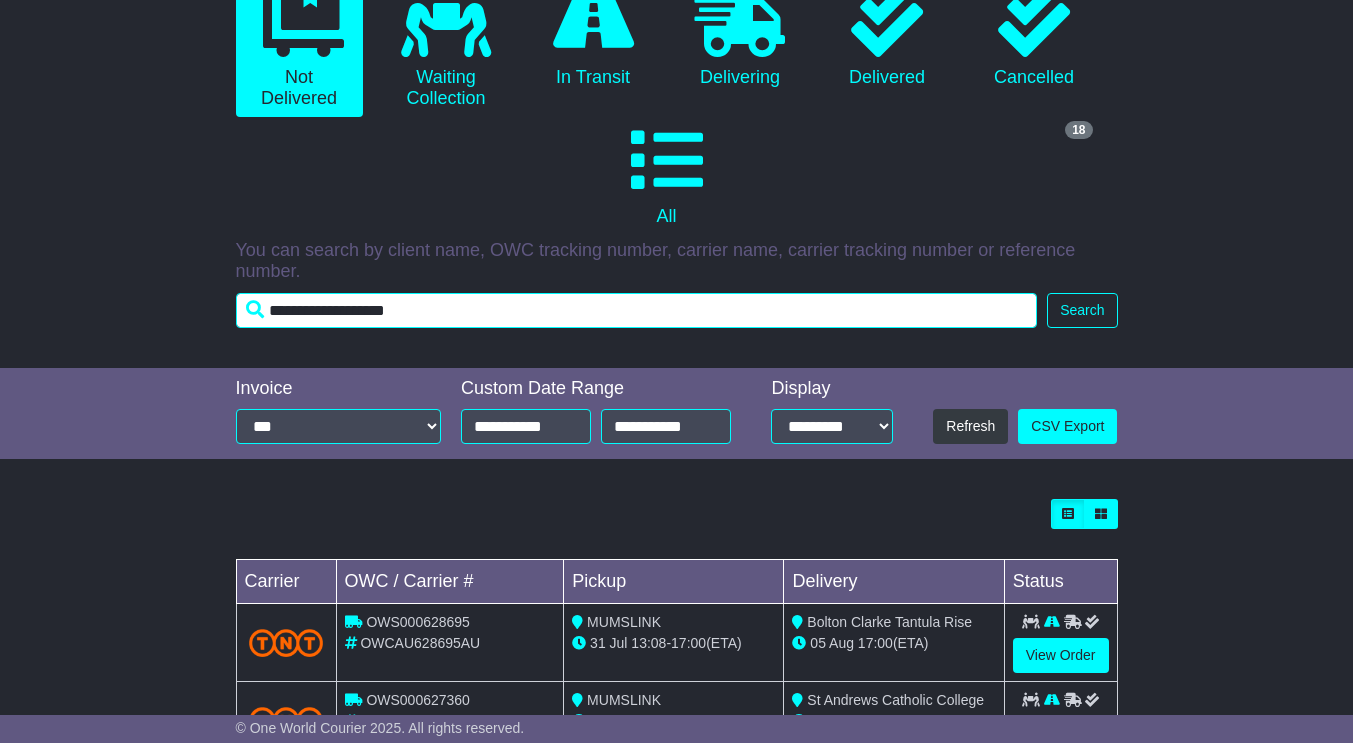 type on "**********" 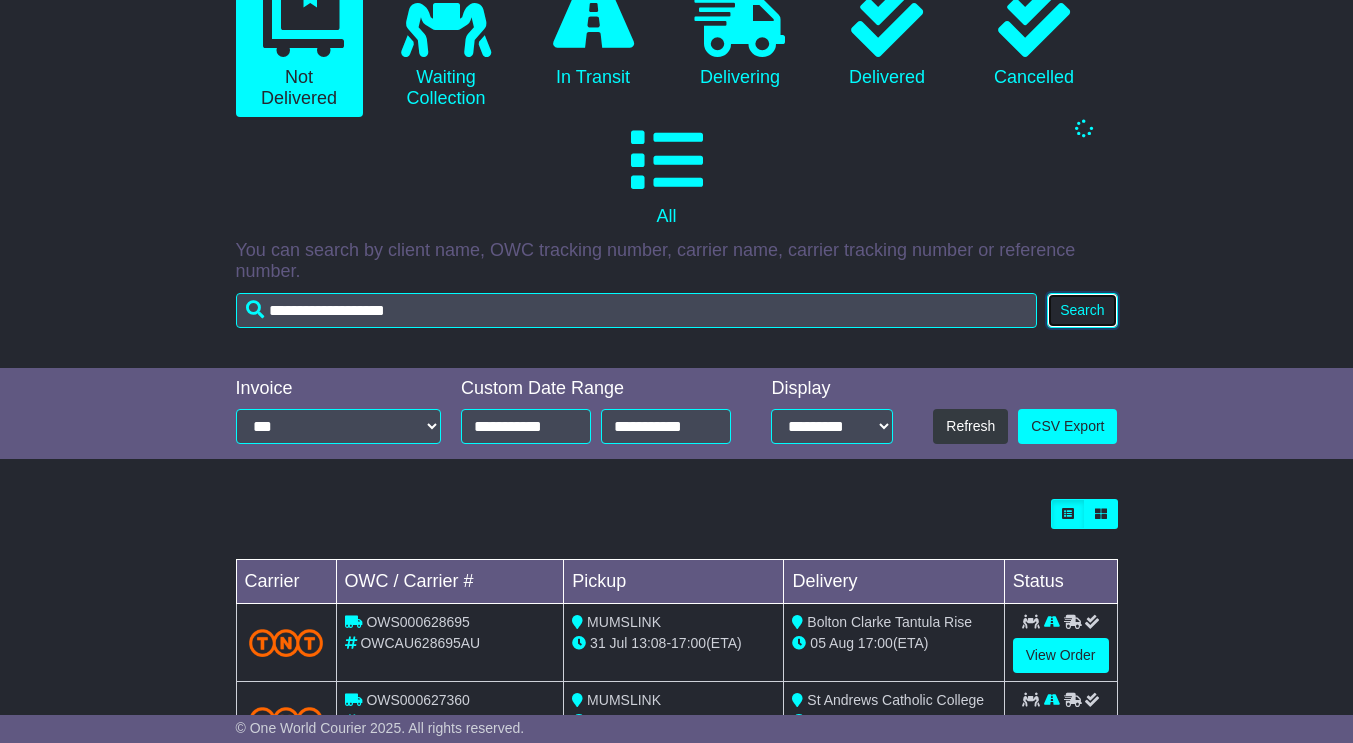 click on "Search" at bounding box center (1082, 310) 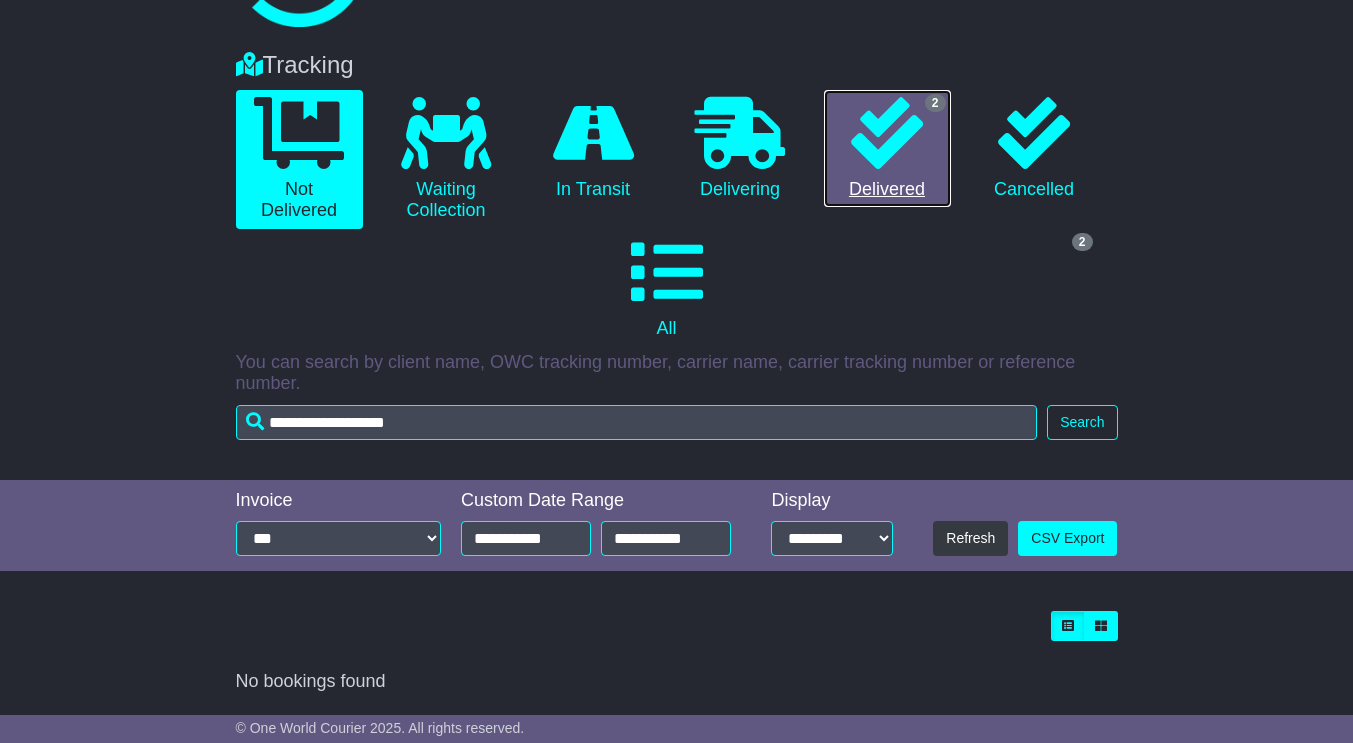 click at bounding box center [887, 133] 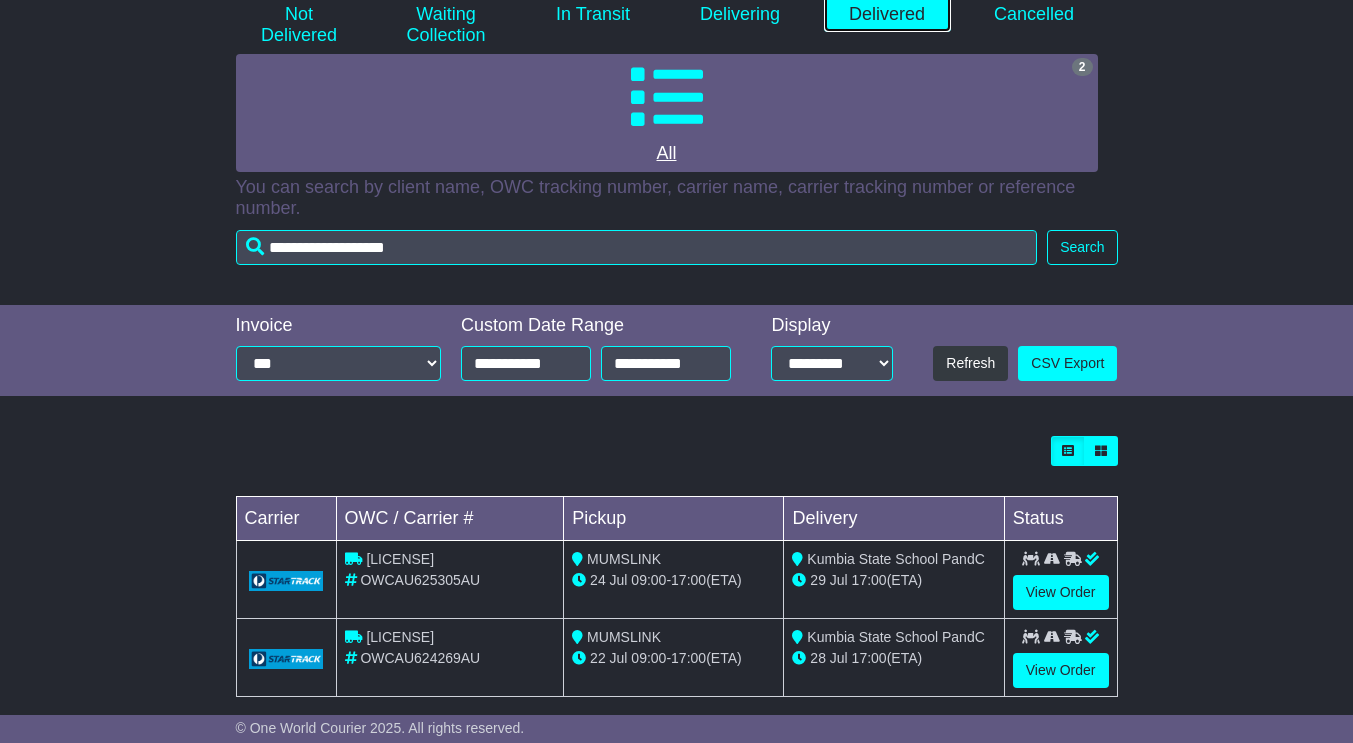 scroll, scrollTop: 352, scrollLeft: 0, axis: vertical 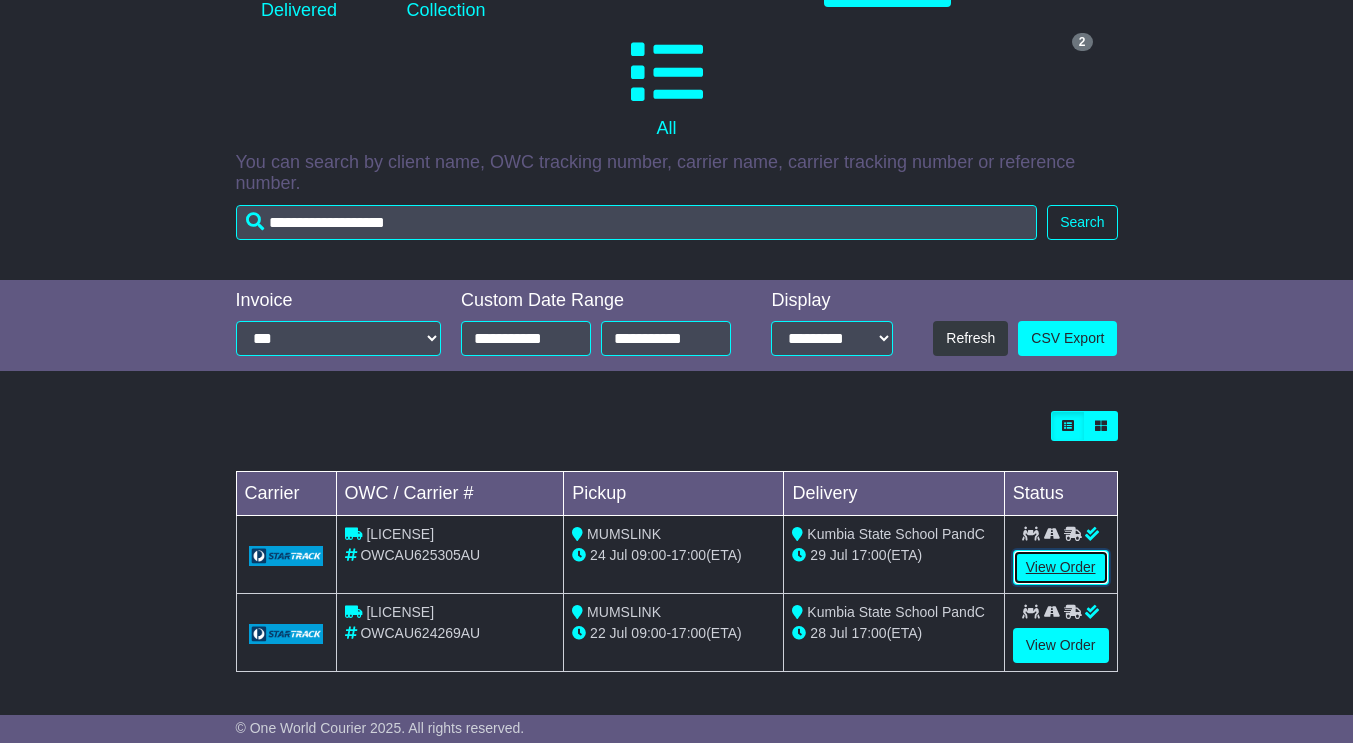 click on "View Order" at bounding box center [1061, 567] 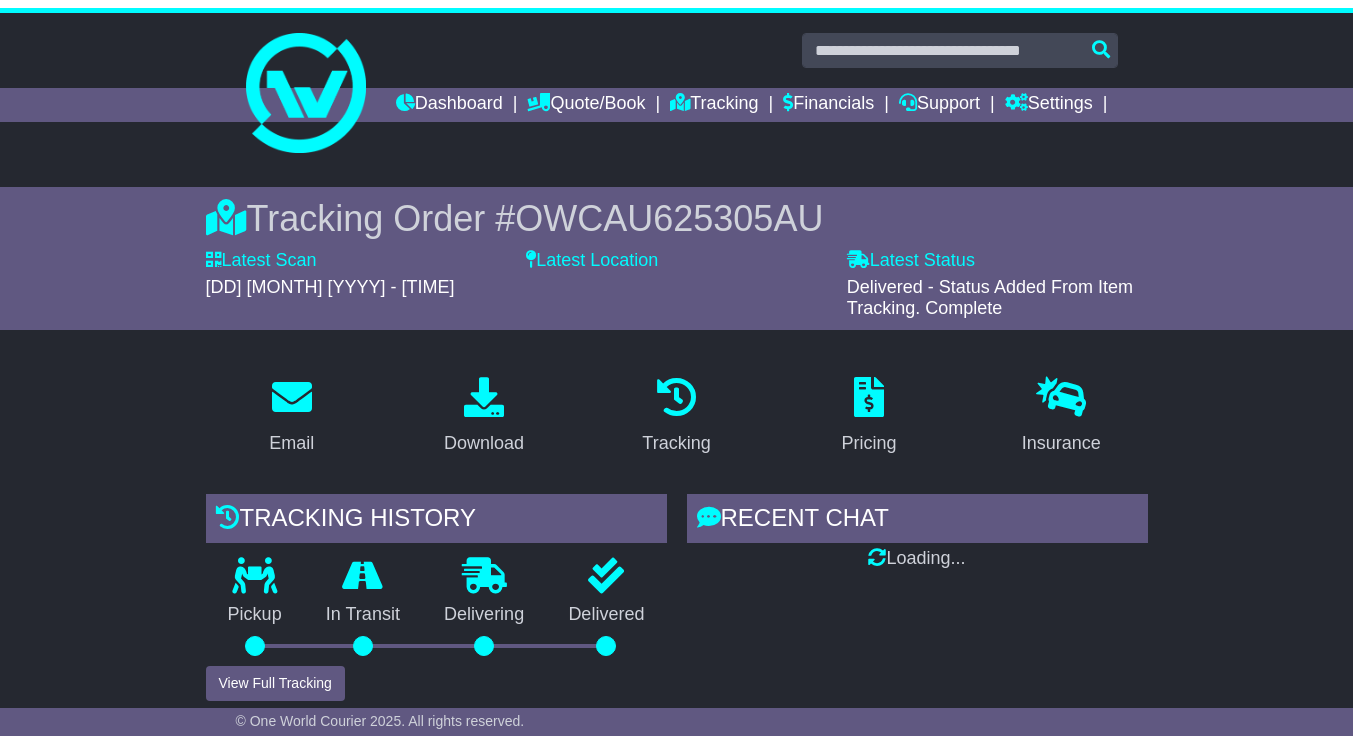 scroll, scrollTop: 0, scrollLeft: 0, axis: both 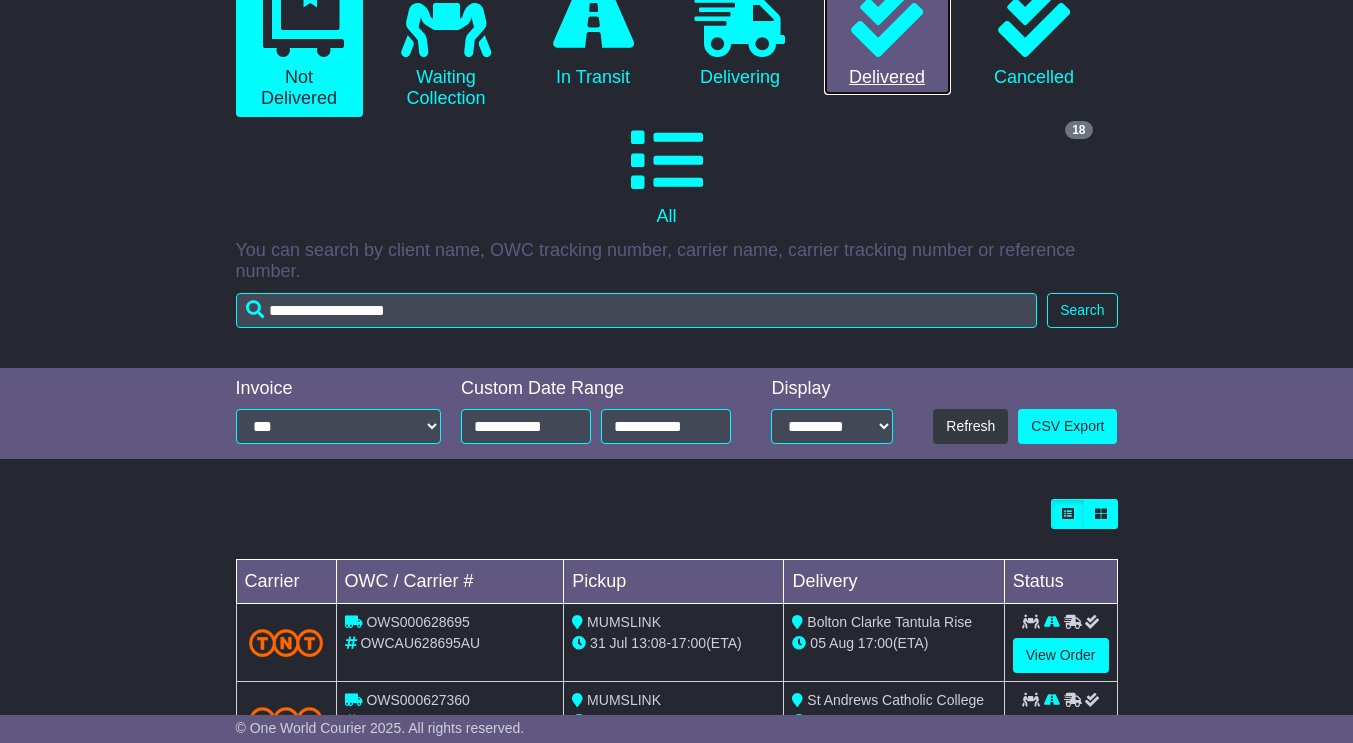 click at bounding box center [887, 21] 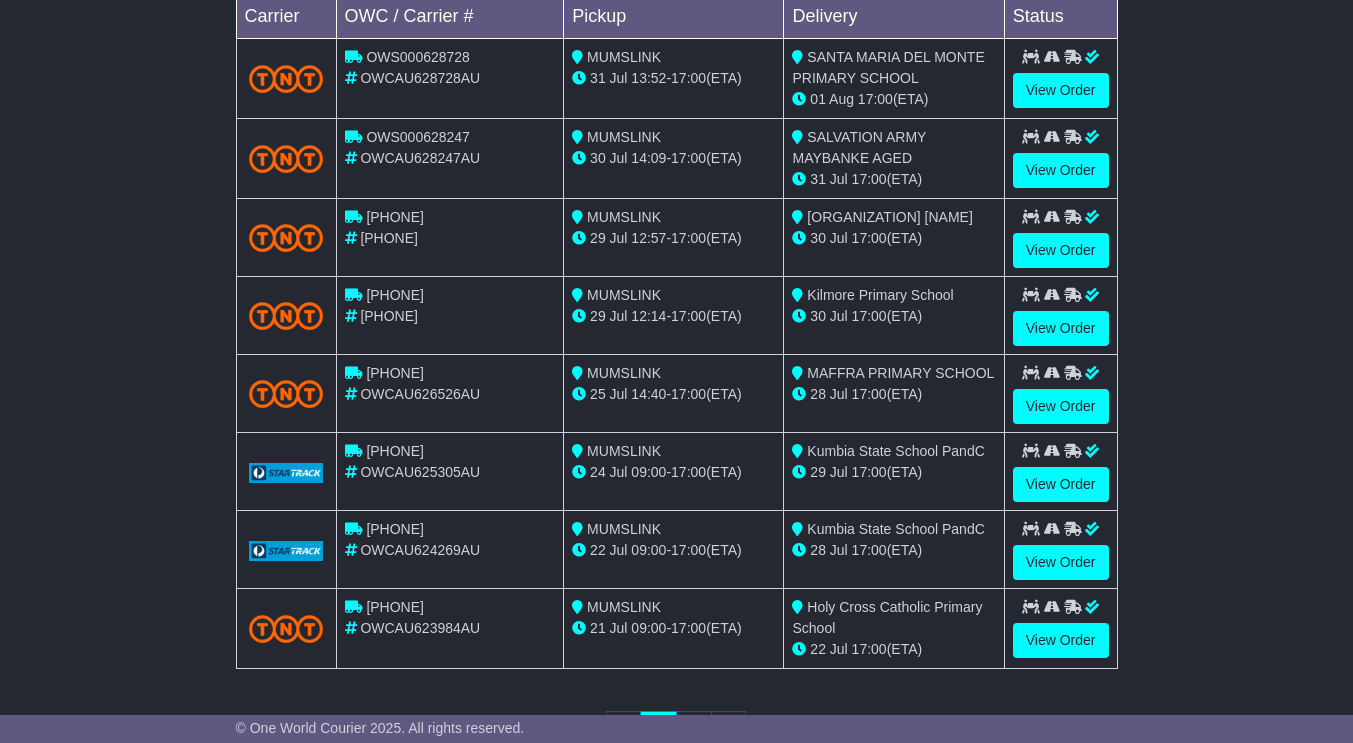 scroll, scrollTop: 830, scrollLeft: 0, axis: vertical 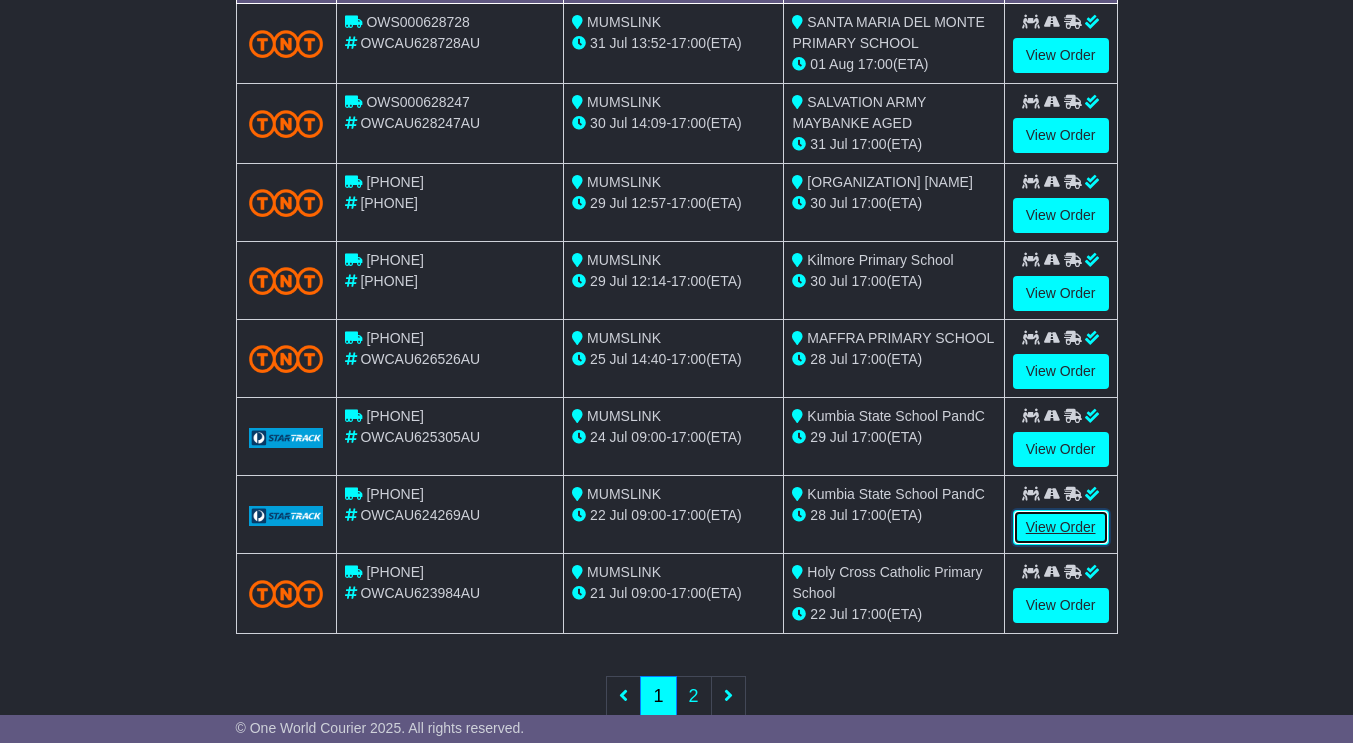 click on "View Order" at bounding box center (1061, 527) 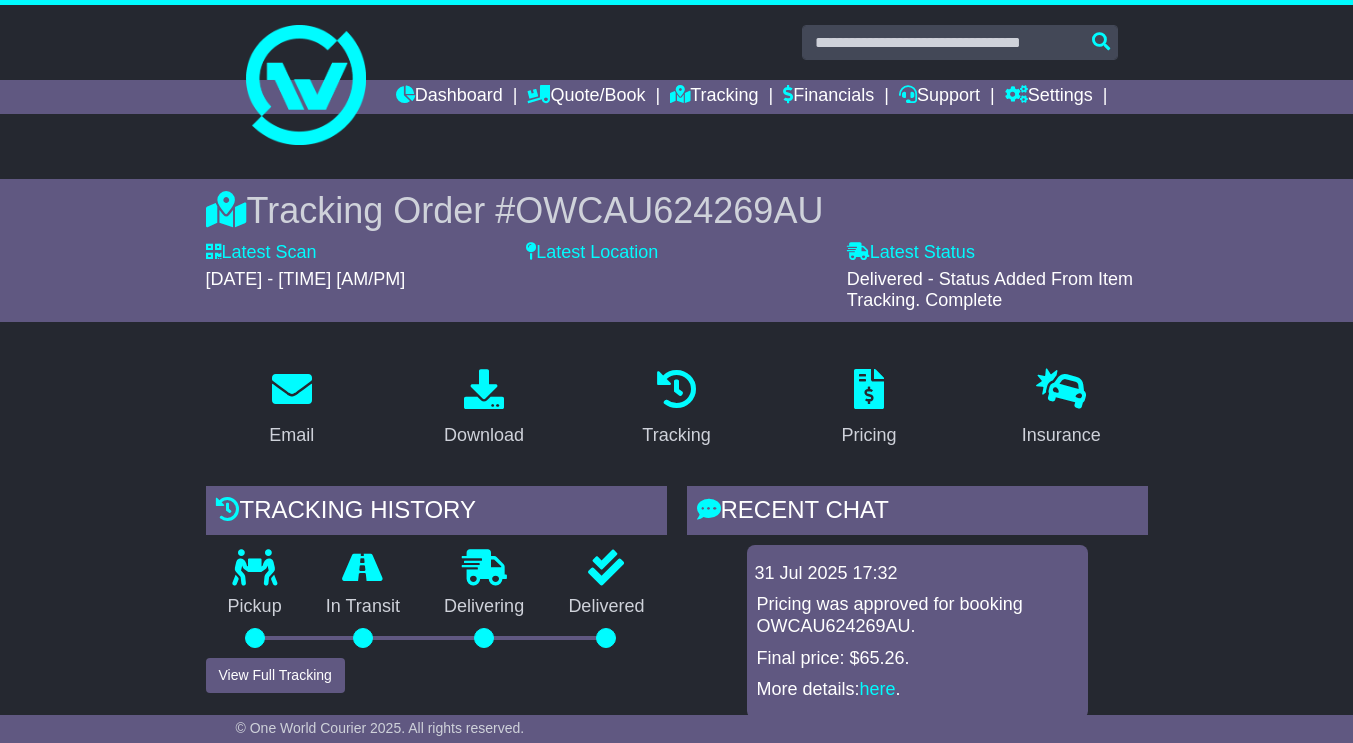 scroll, scrollTop: 0, scrollLeft: 0, axis: both 